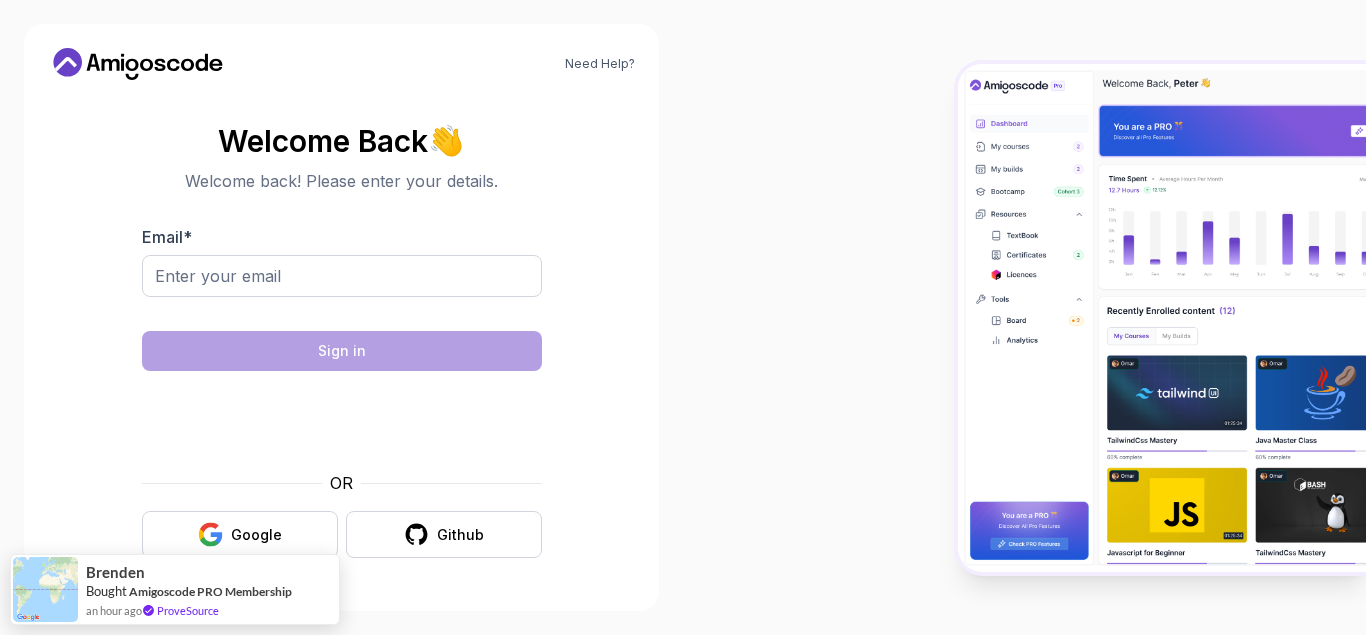 scroll, scrollTop: 0, scrollLeft: 0, axis: both 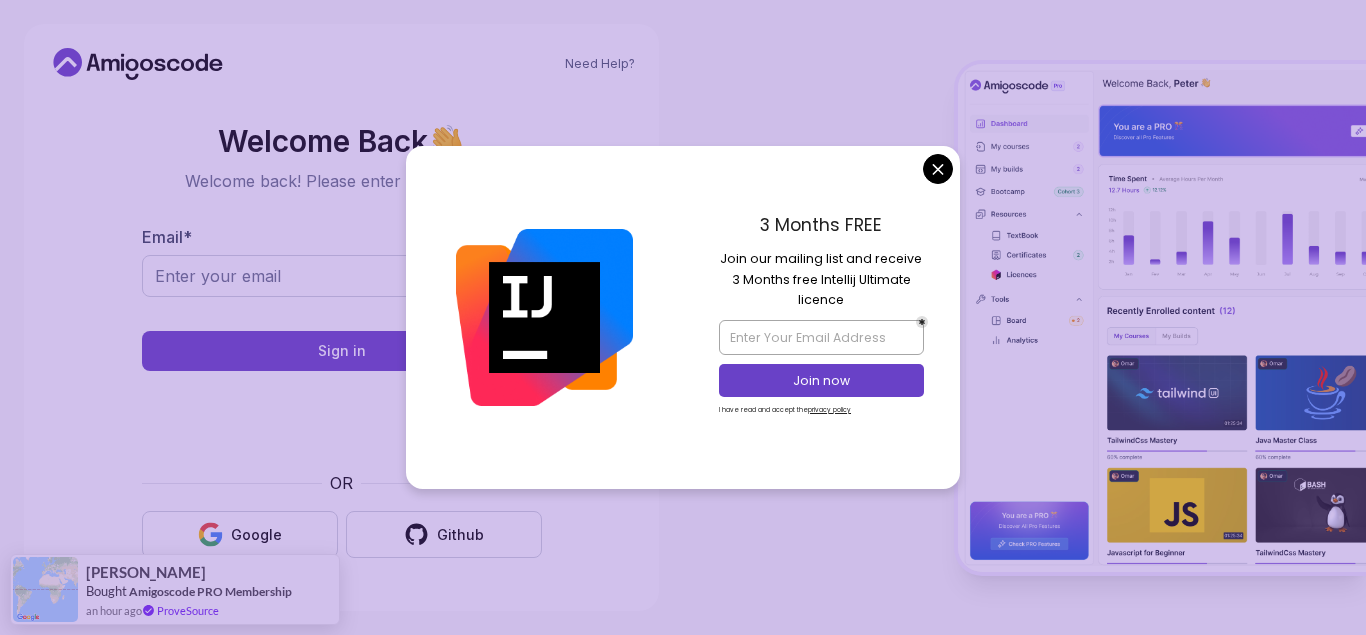 click on "Need Help? Welcome Back 👋 Welcome back! Please enter your details. Email * Sign in OR Google Github
[PERSON_NAME] Bought   Amigoscode PRO Membership an hour ago     ProveSource" at bounding box center (683, 317) 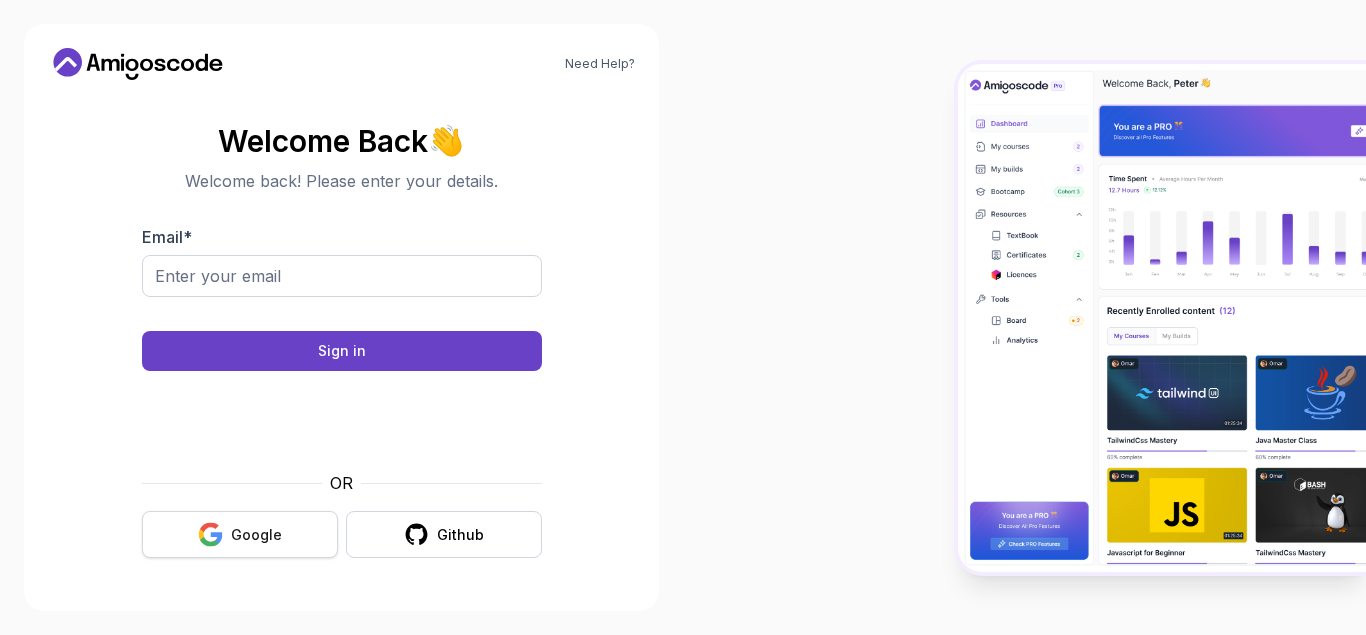 click on "Google" at bounding box center (240, 534) 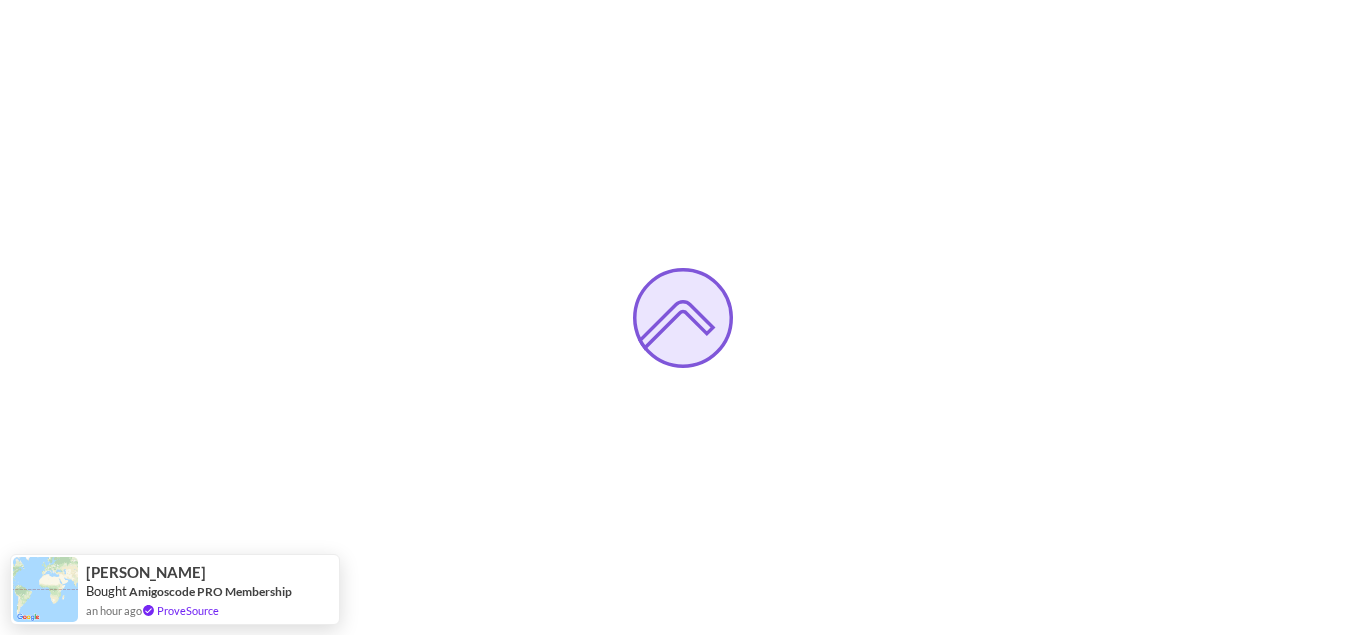scroll, scrollTop: 0, scrollLeft: 0, axis: both 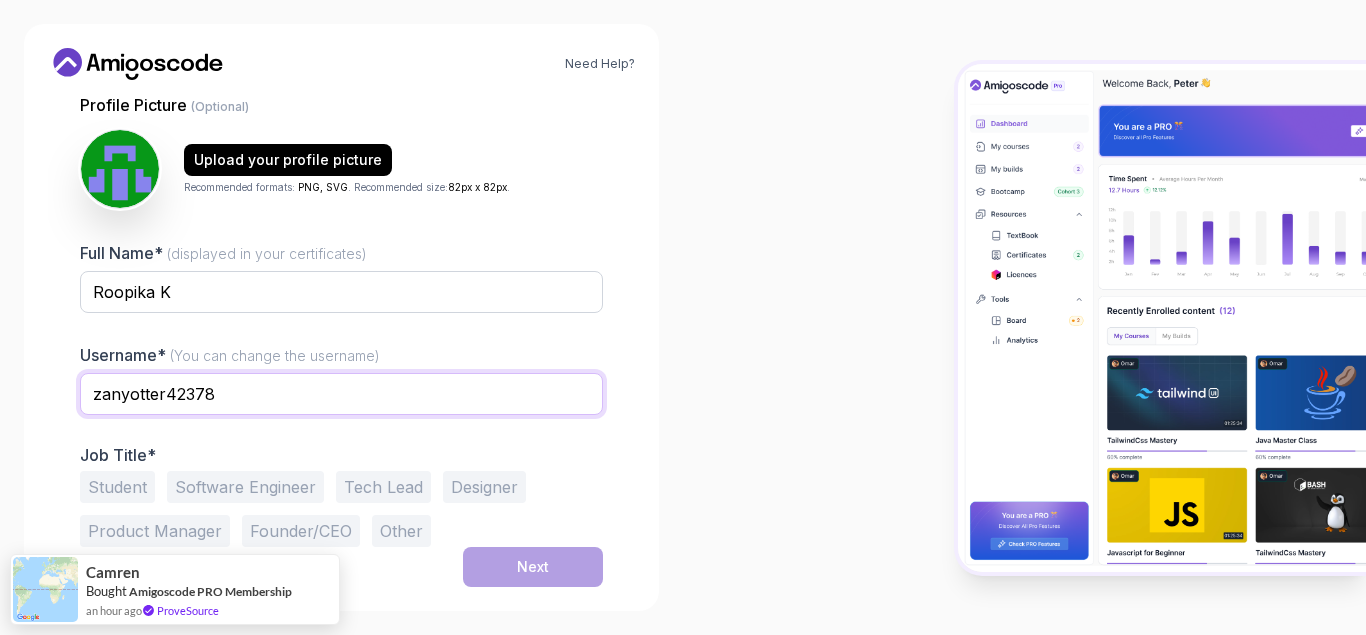 click on "zanyotter42378" at bounding box center (341, 394) 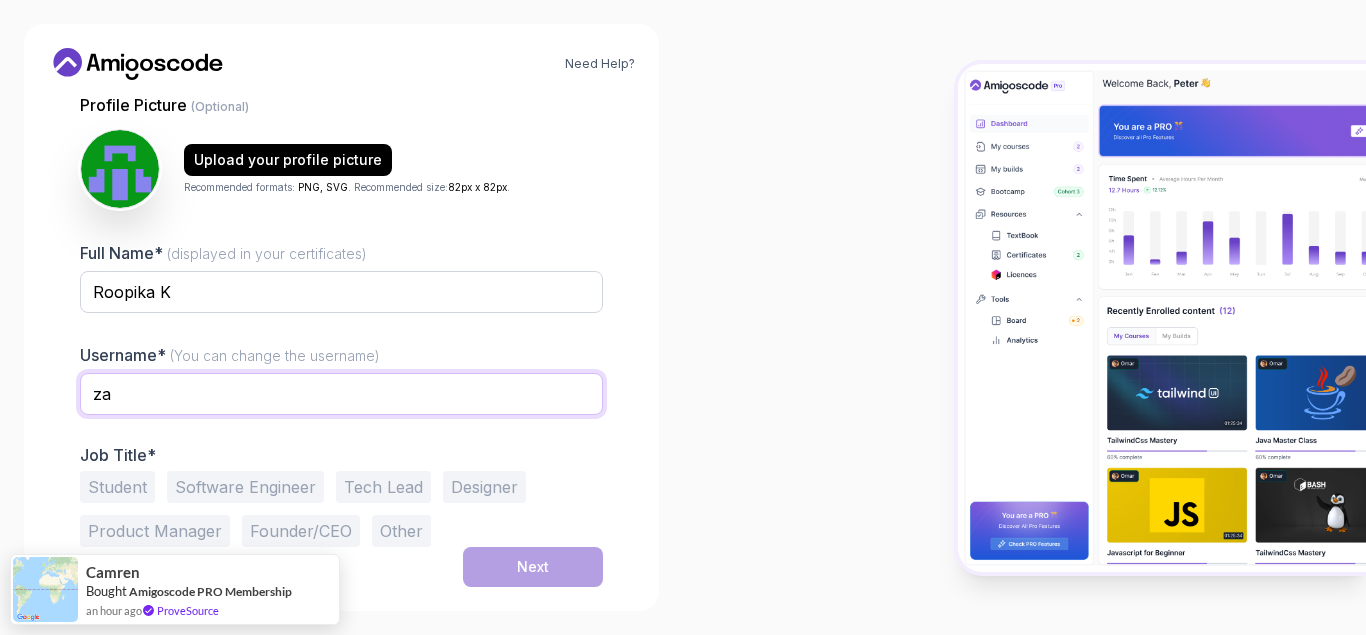 type on "z" 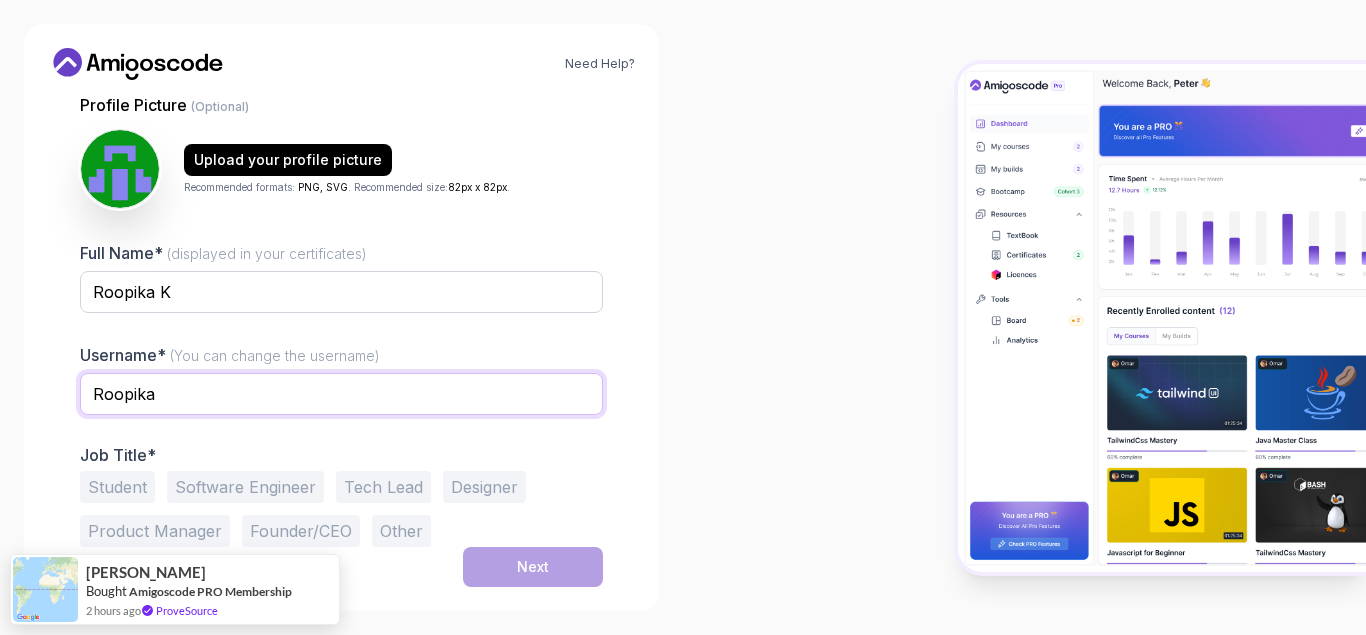 type on "Roopika" 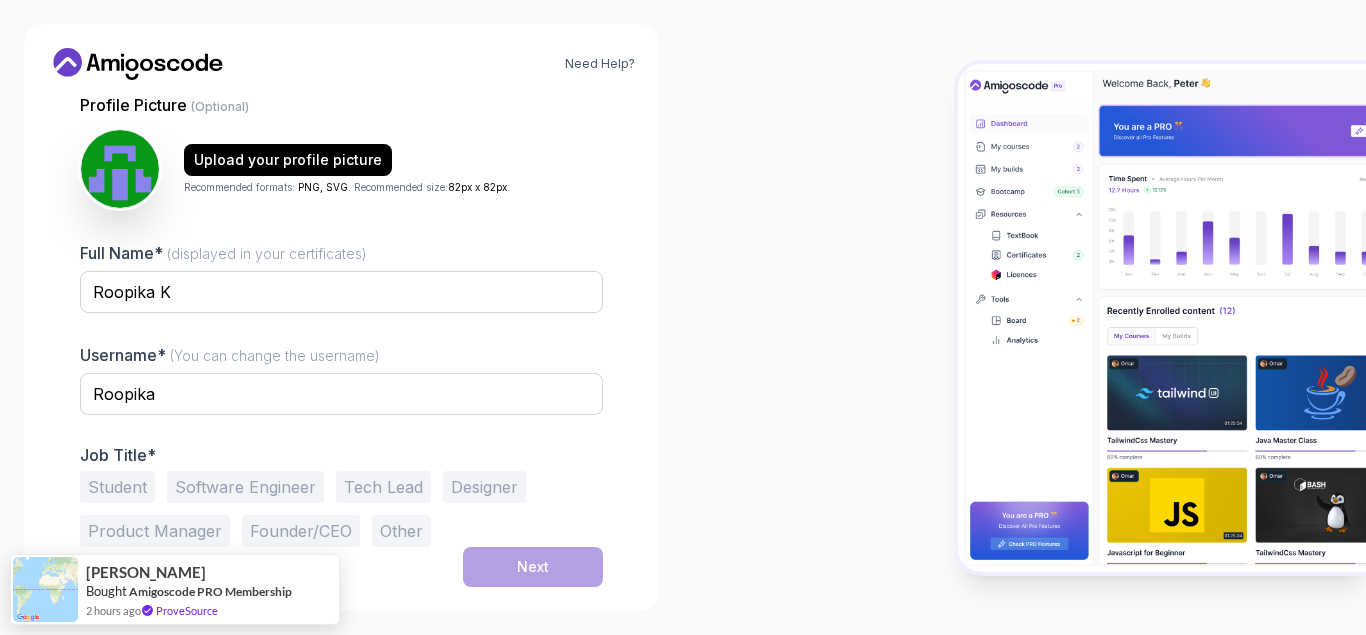 click on "Software Engineer" at bounding box center [245, 487] 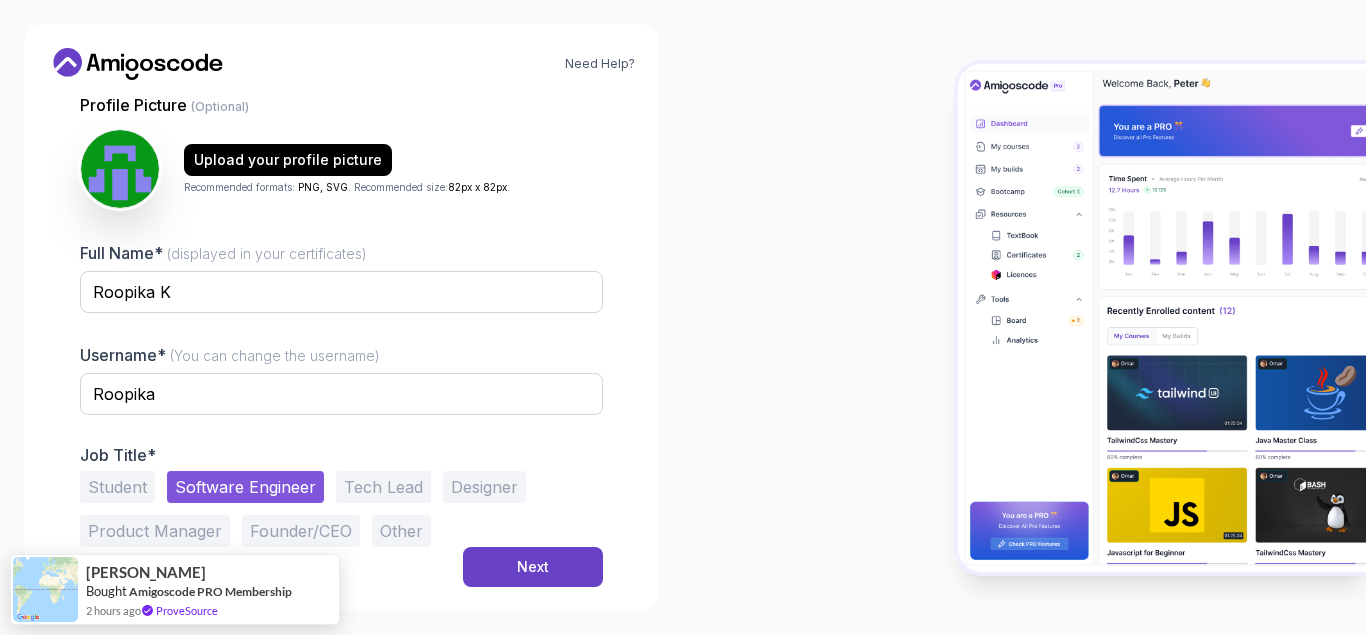 click on "Student" at bounding box center (117, 487) 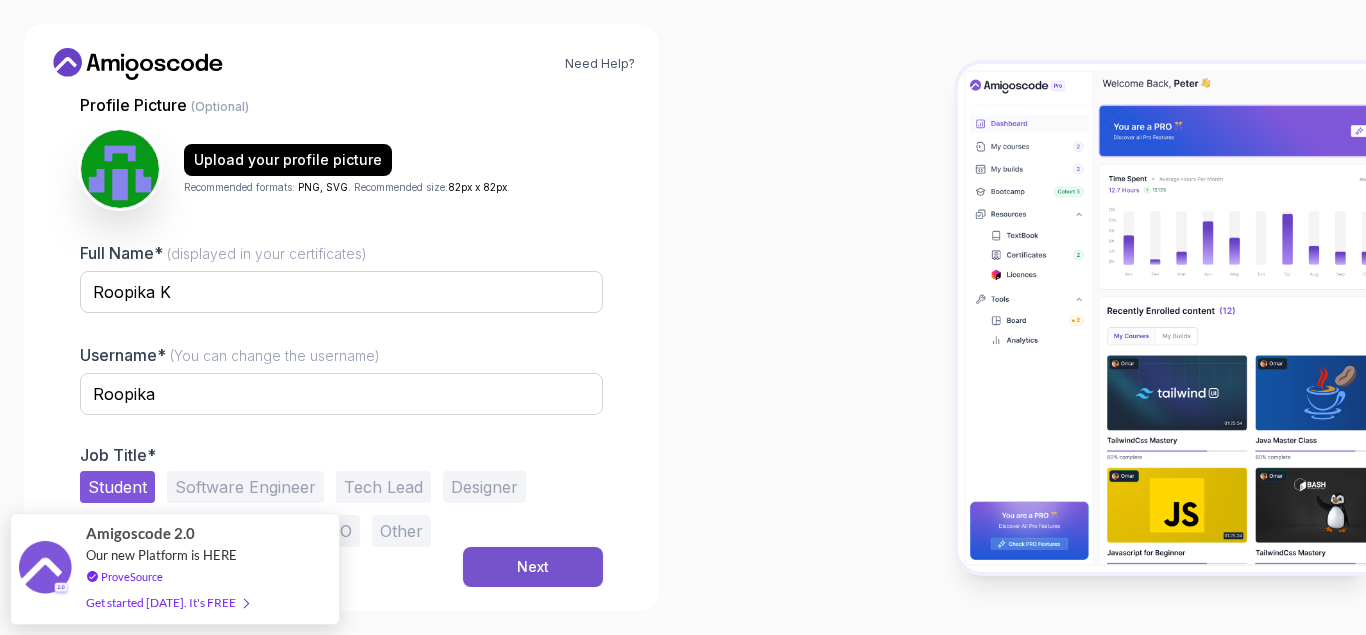 click on "Next" at bounding box center (533, 567) 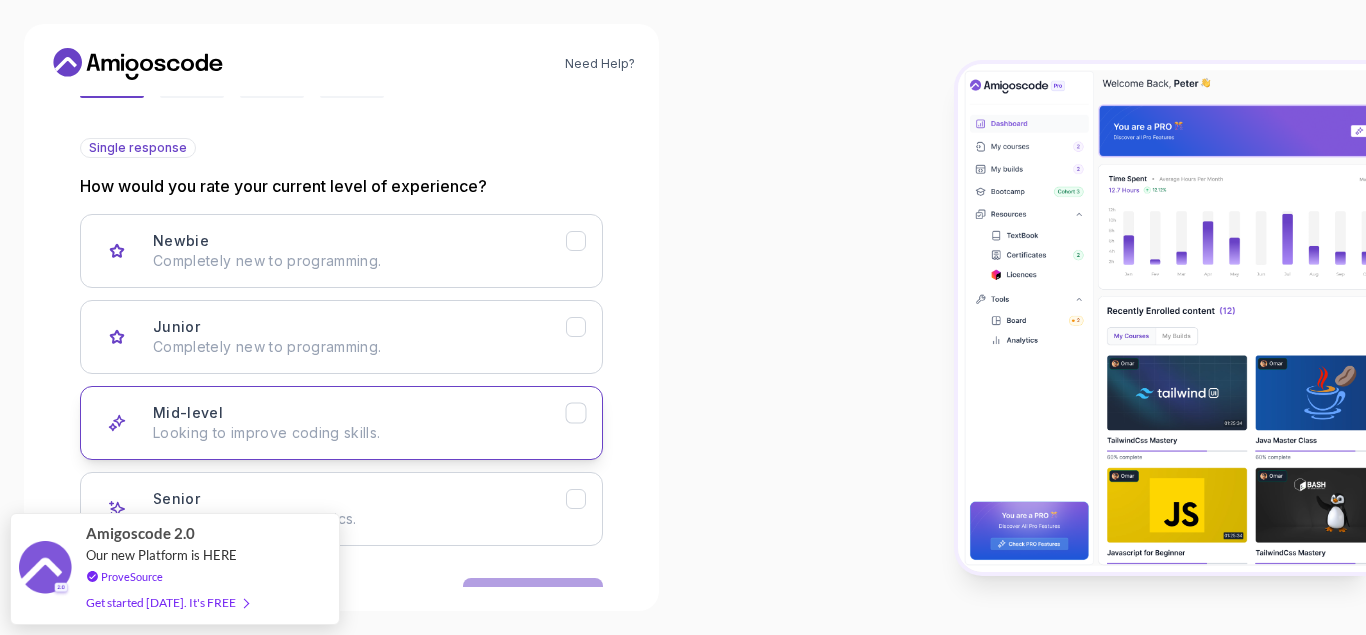 click on "Looking to improve coding skills." at bounding box center (359, 433) 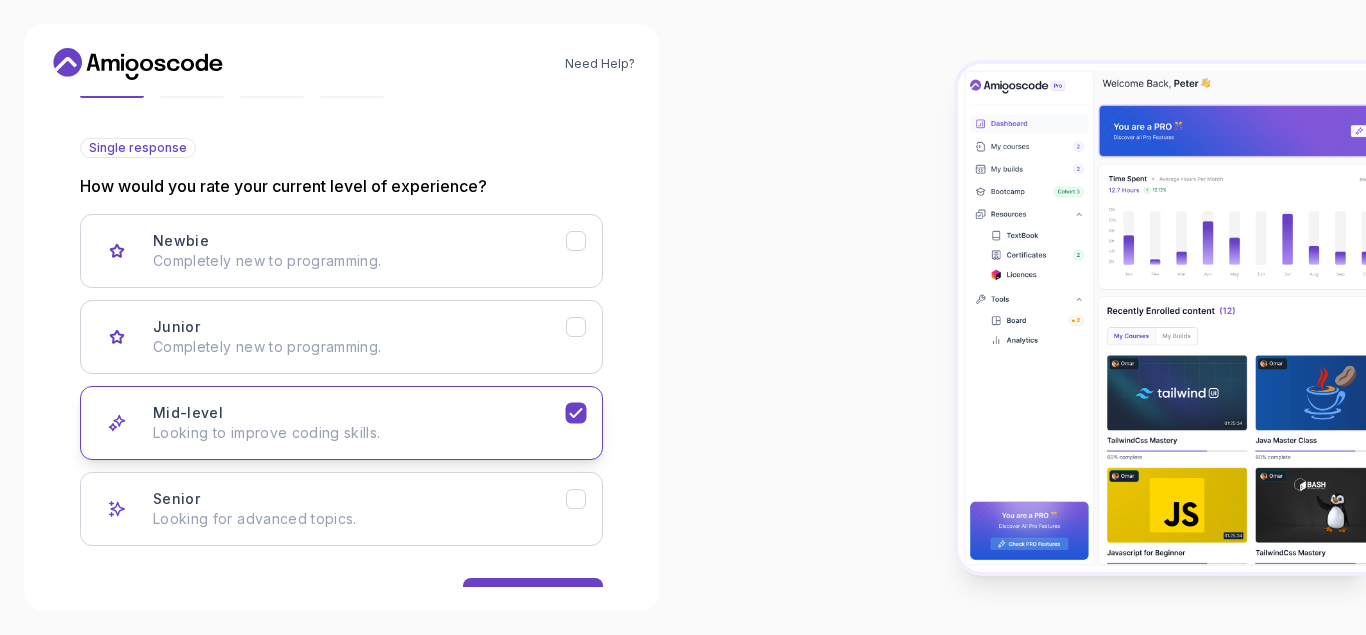 scroll, scrollTop: 262, scrollLeft: 0, axis: vertical 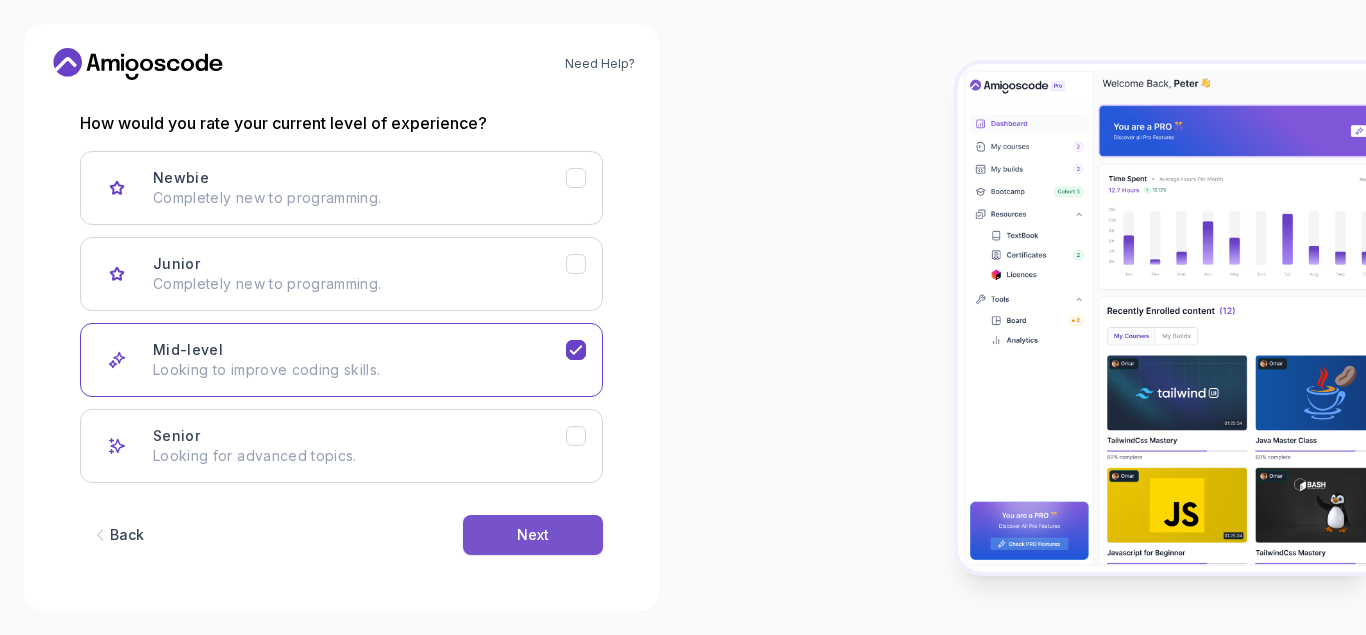 click on "Next" at bounding box center [533, 535] 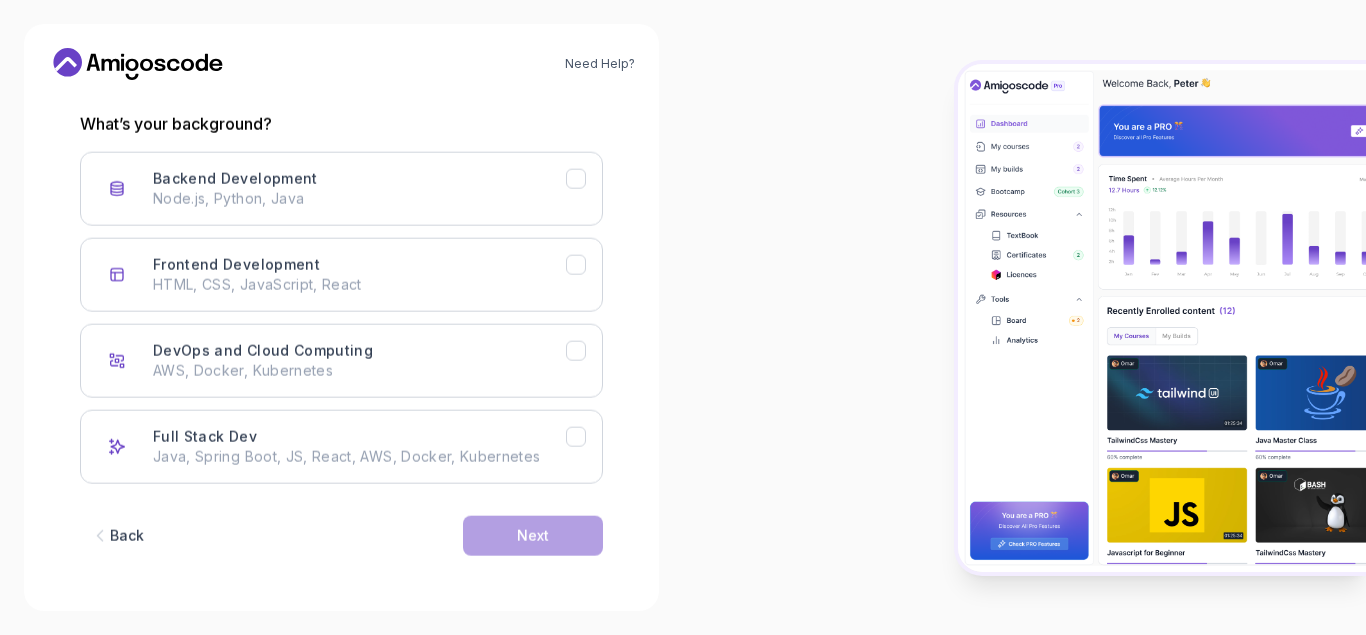scroll, scrollTop: 261, scrollLeft: 0, axis: vertical 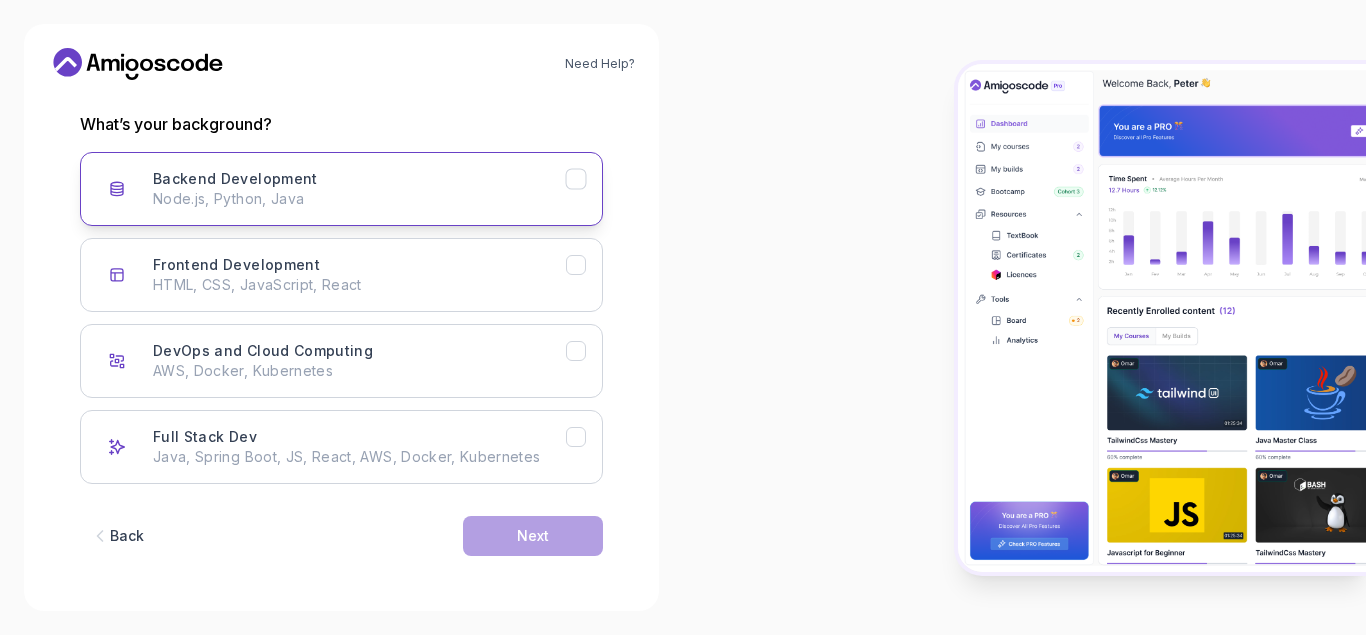 click on "Backend Development Node.js, Python, Java" at bounding box center [341, 189] 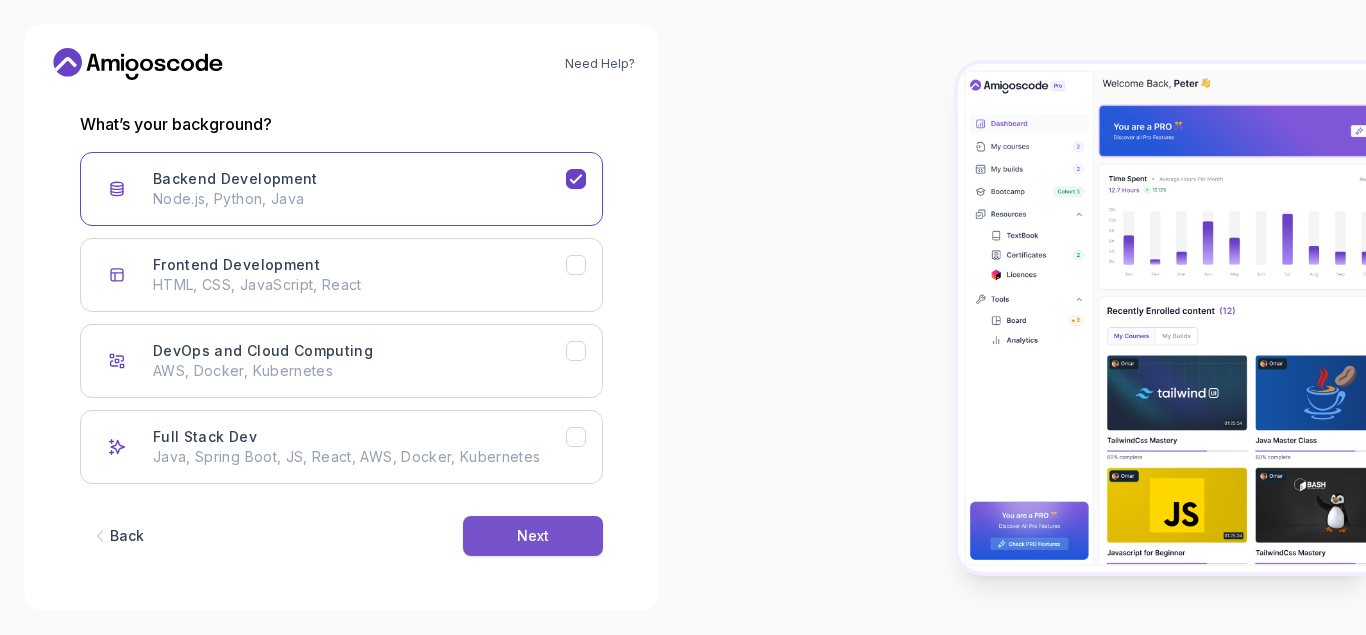 click on "Next" at bounding box center [533, 536] 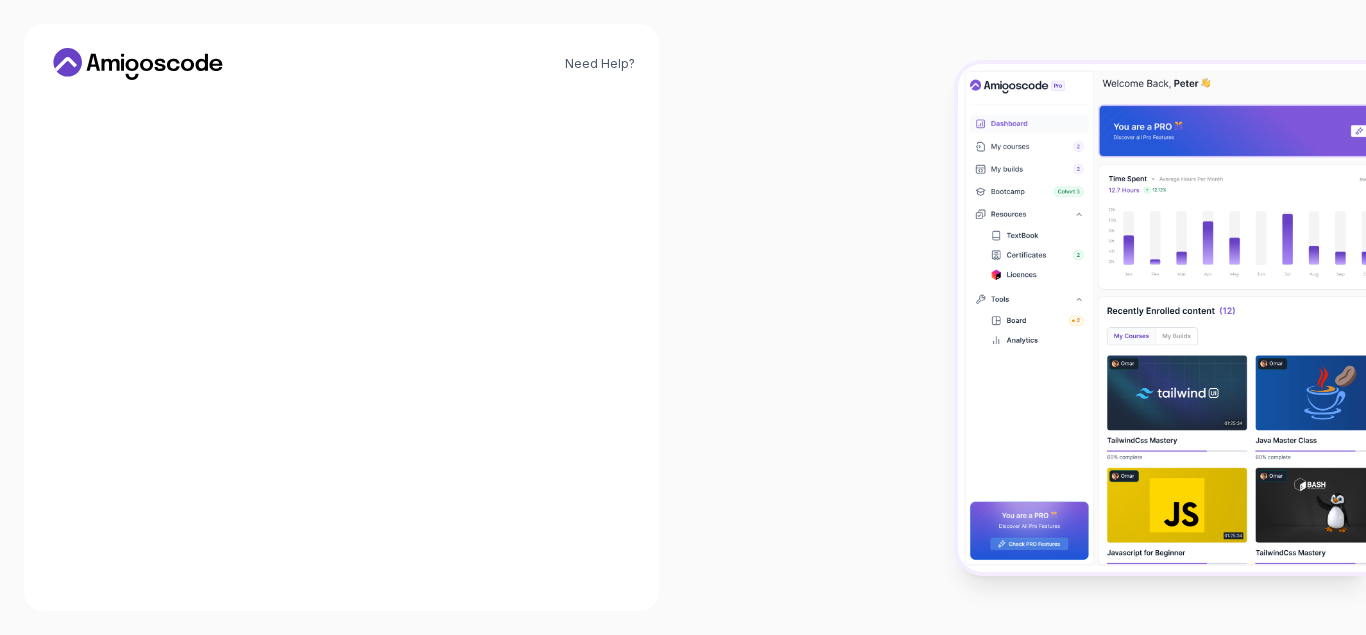 scroll, scrollTop: 238, scrollLeft: 0, axis: vertical 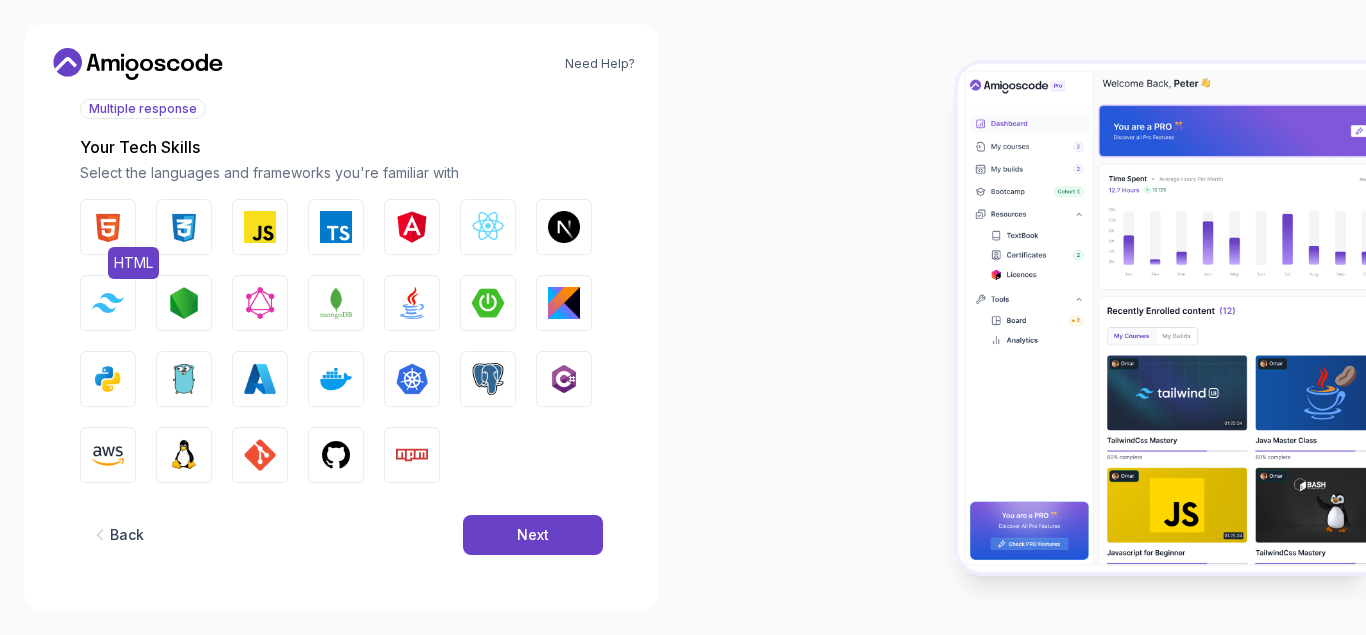 click at bounding box center [108, 227] 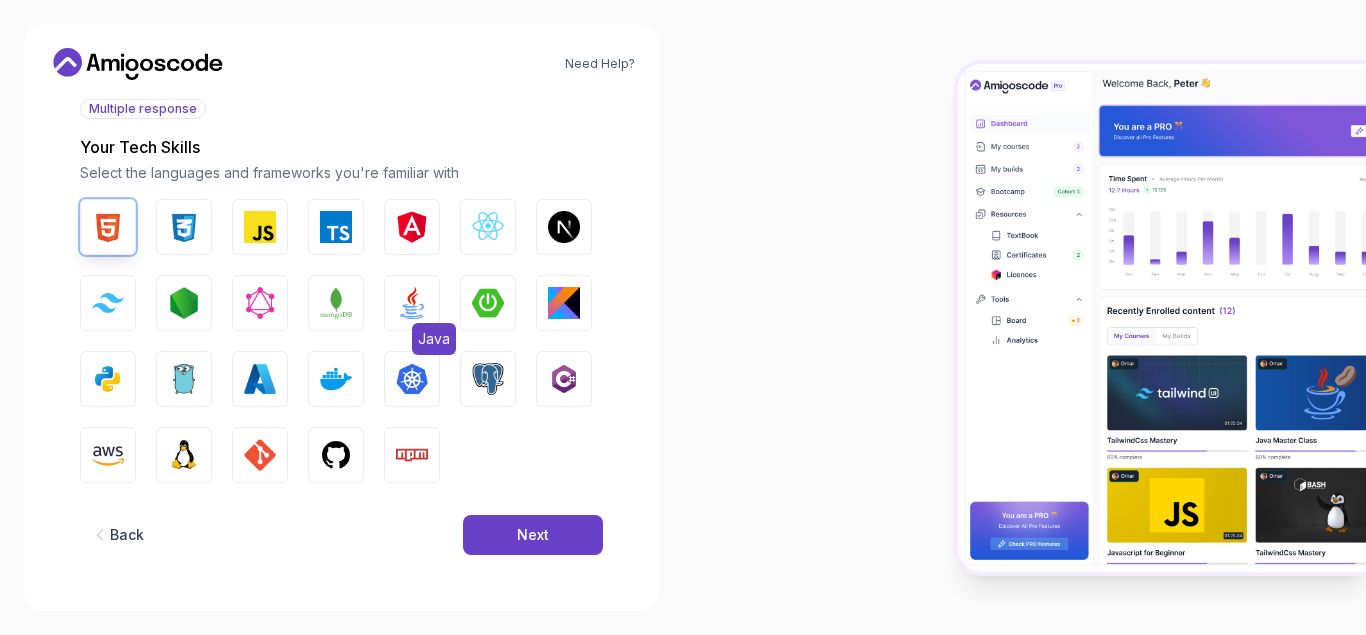 click on "Java" at bounding box center [412, 303] 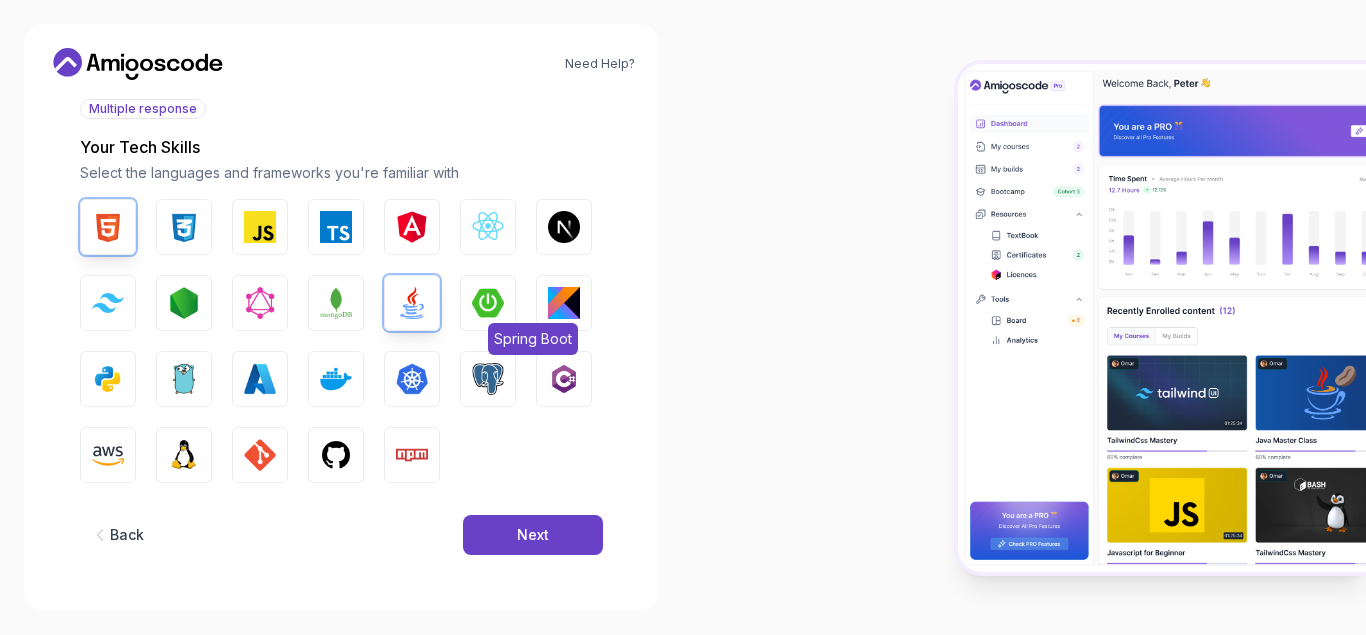 click at bounding box center (488, 303) 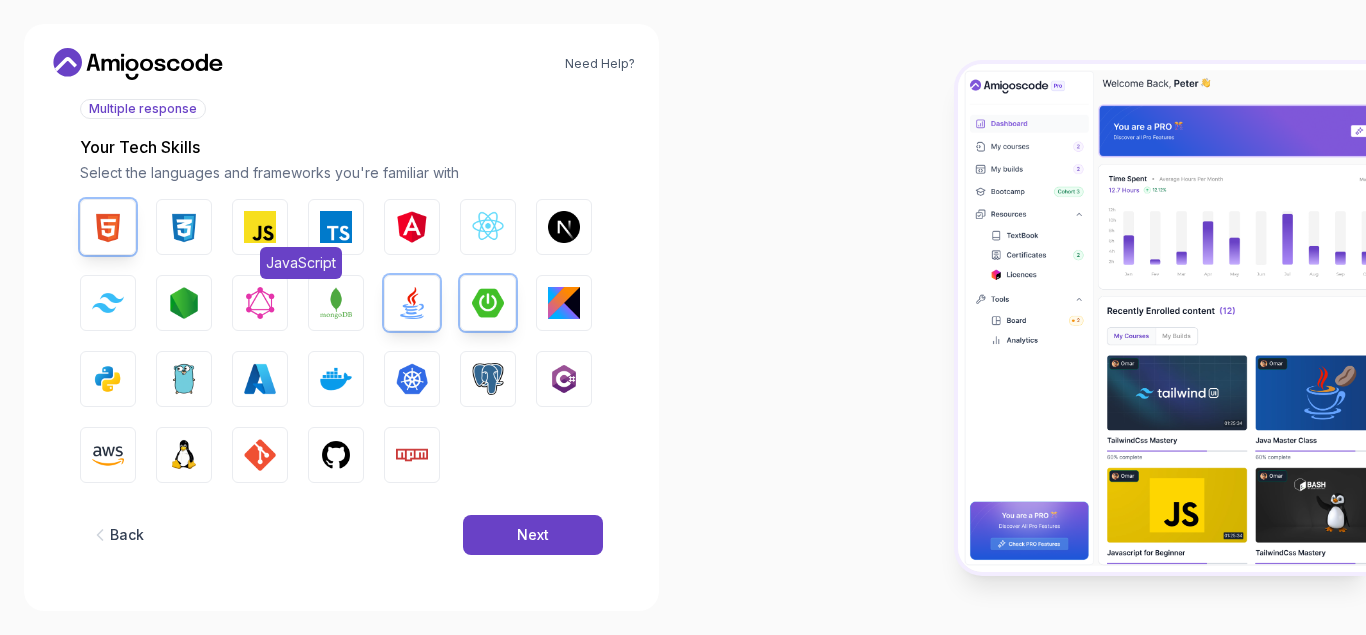 click at bounding box center [260, 227] 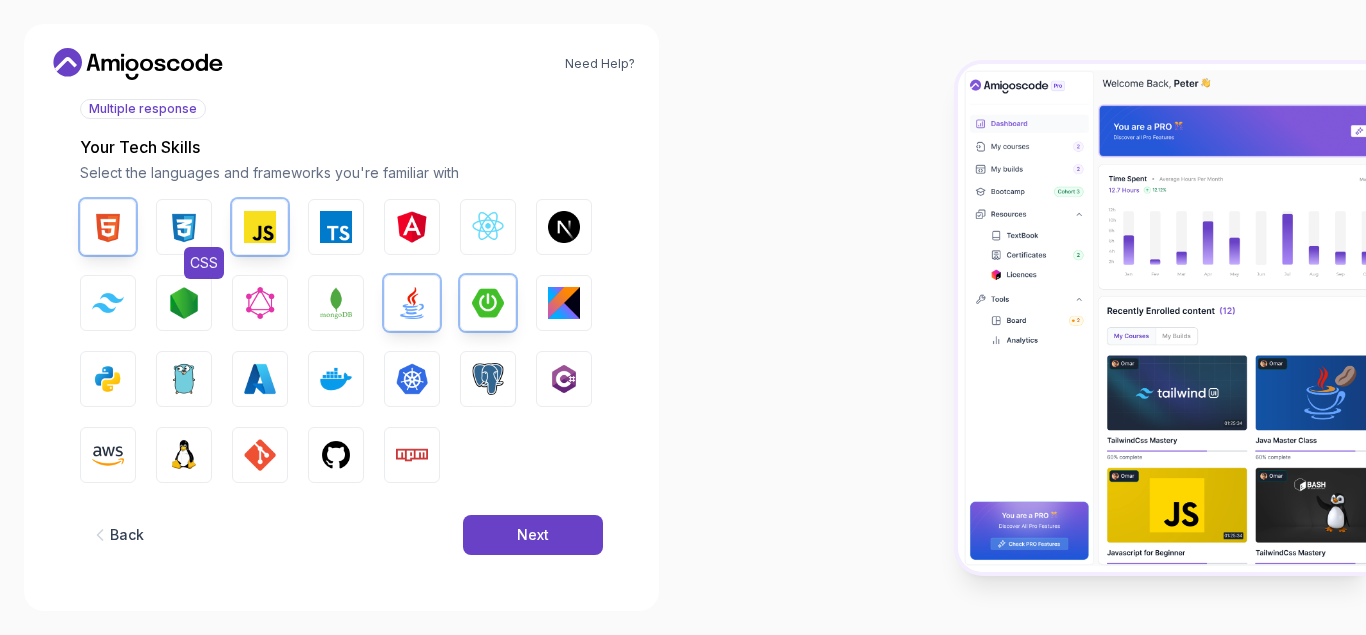 click at bounding box center [184, 227] 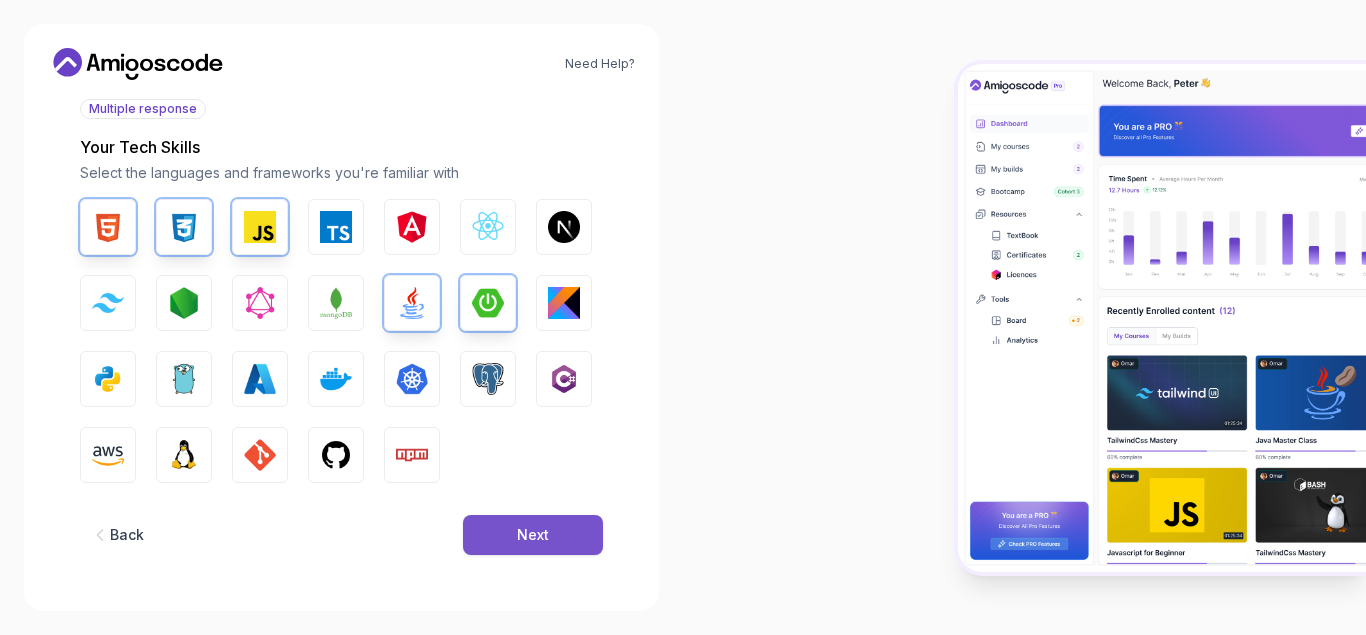 click on "Next" at bounding box center [533, 535] 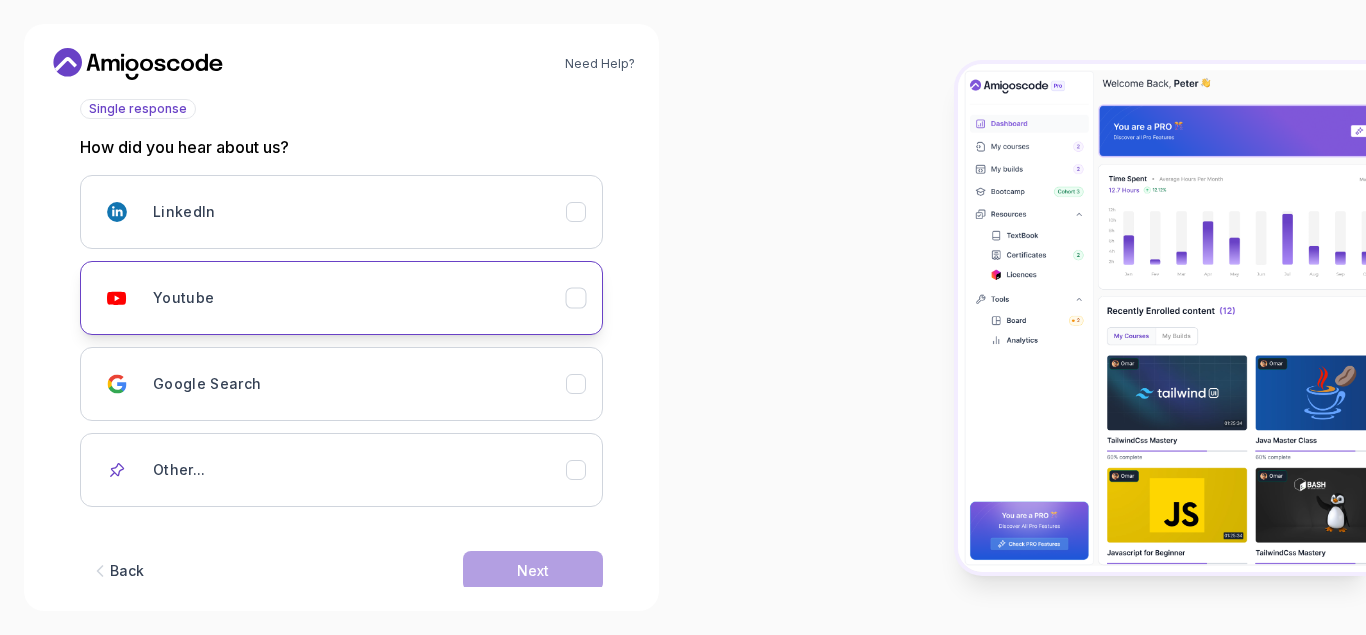 click on "Youtube" at bounding box center [359, 298] 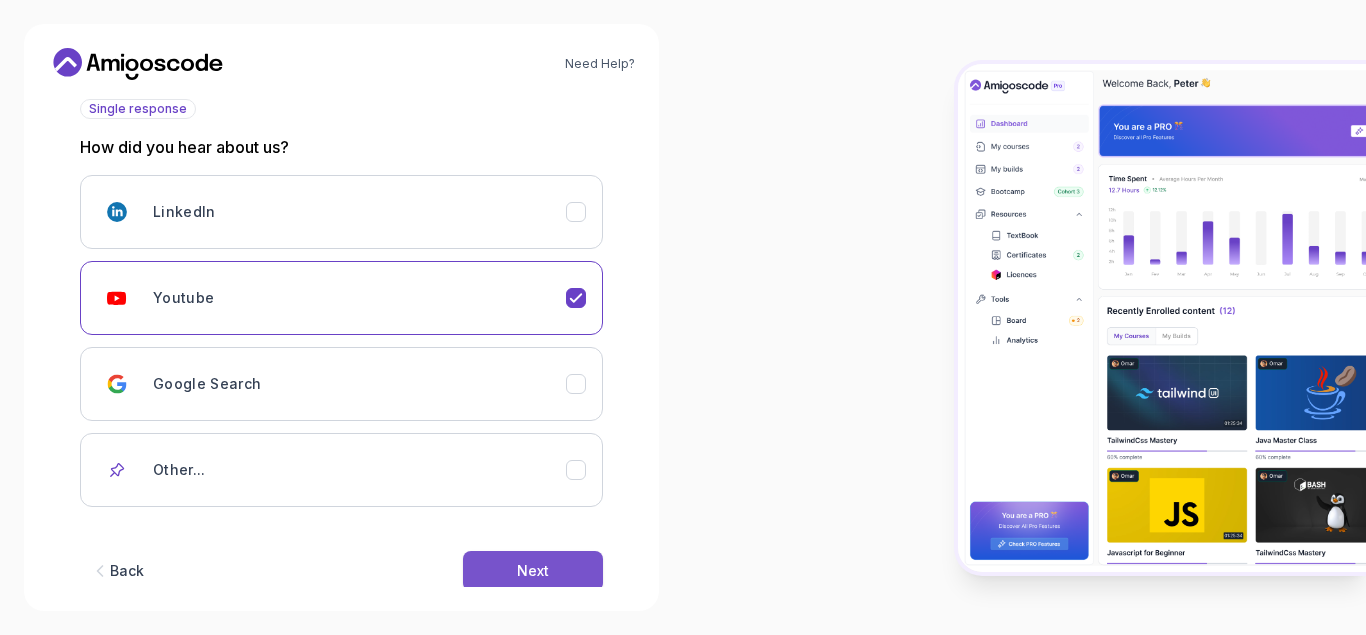 click on "Next" at bounding box center [533, 571] 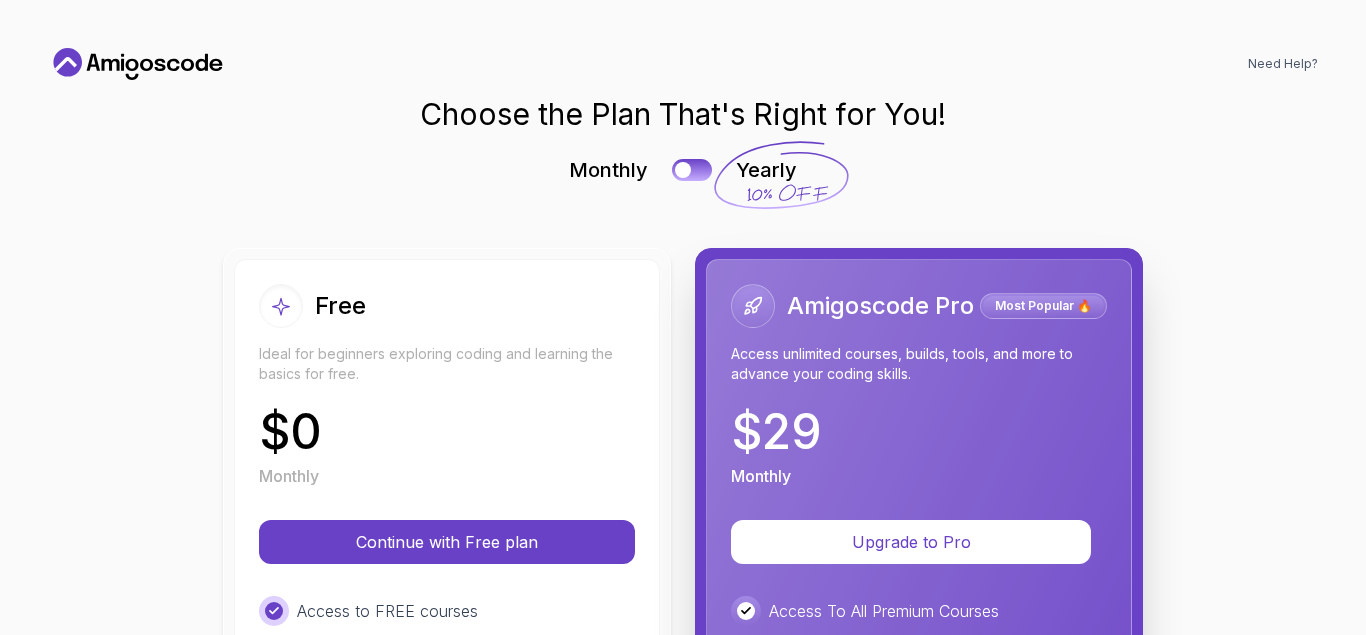 scroll, scrollTop: 0, scrollLeft: 0, axis: both 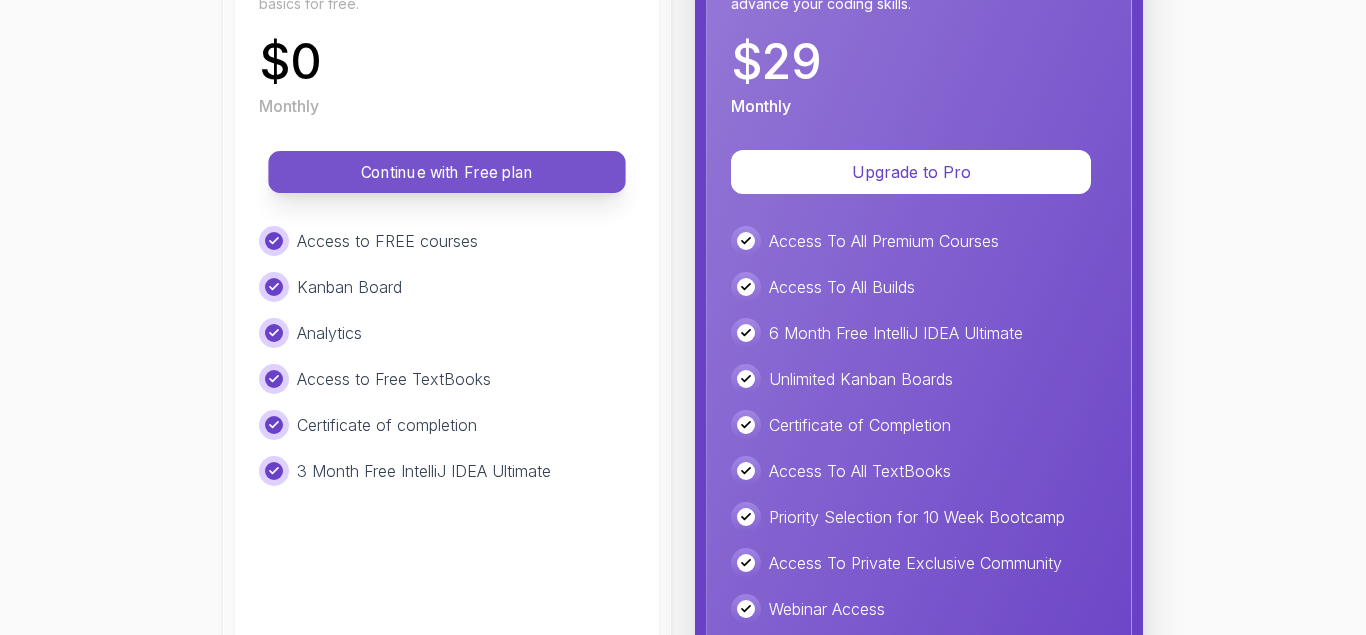 click on "Continue with Free plan" at bounding box center [447, 172] 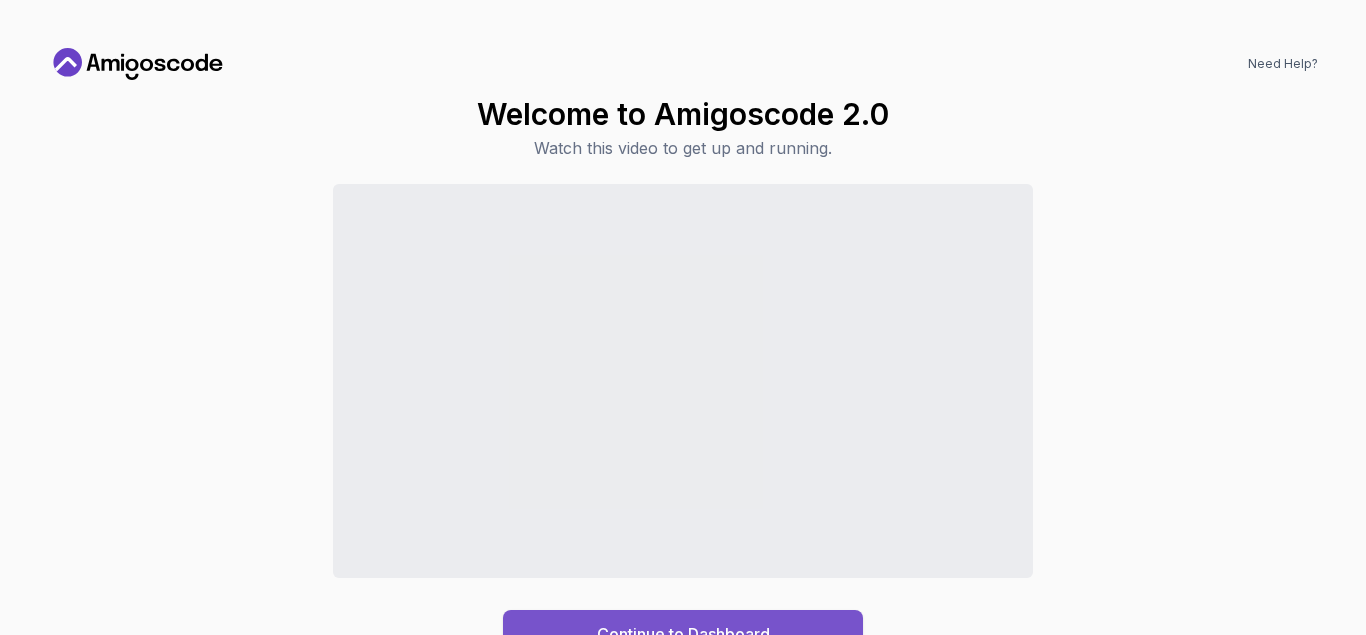 click on "Continue to Dashboard" at bounding box center (683, 634) 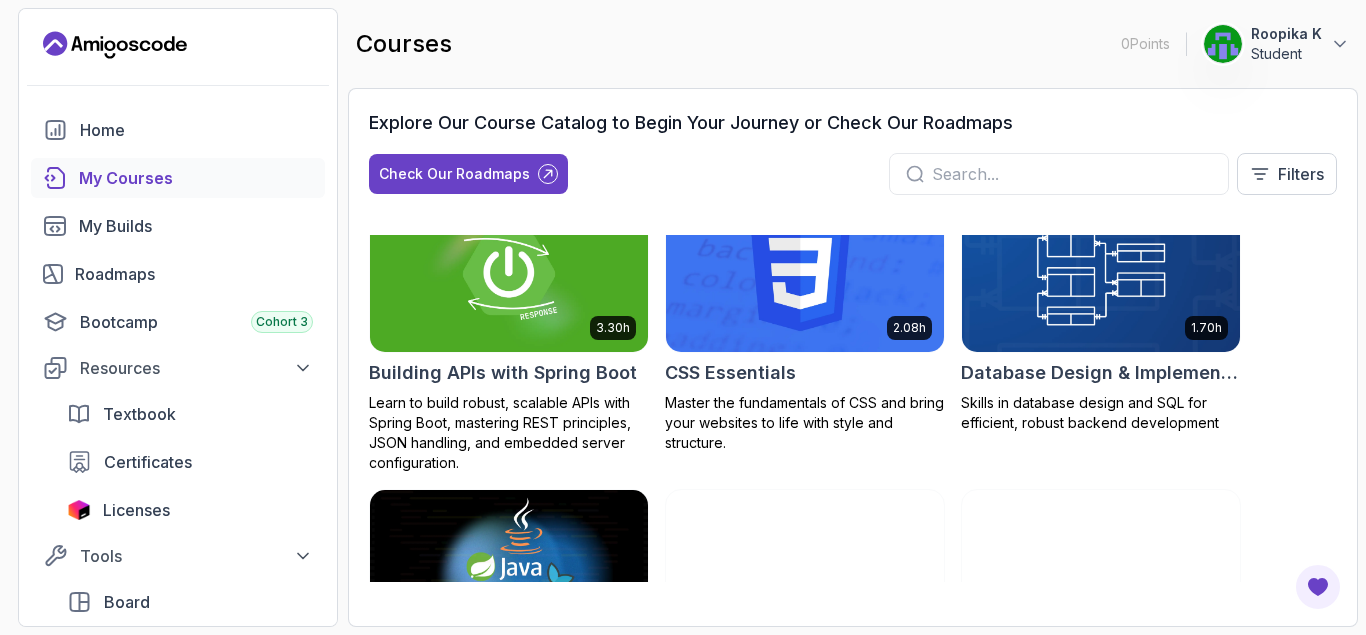 scroll, scrollTop: 311, scrollLeft: 0, axis: vertical 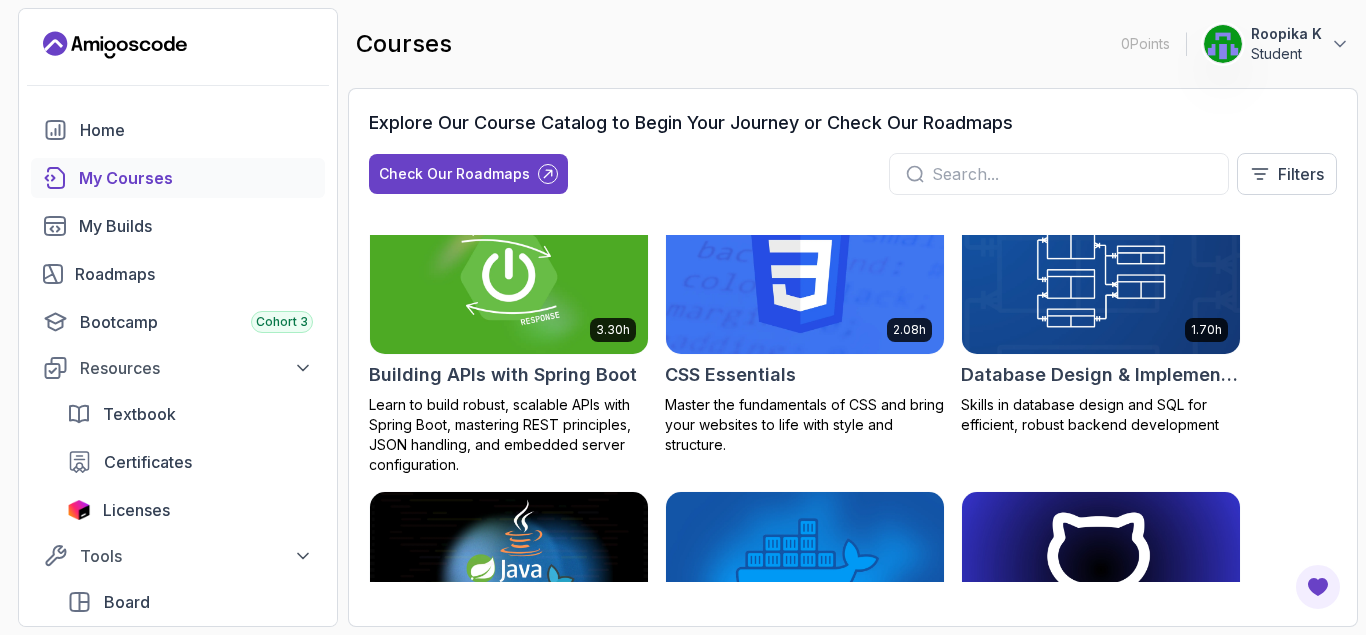 click at bounding box center (509, 276) 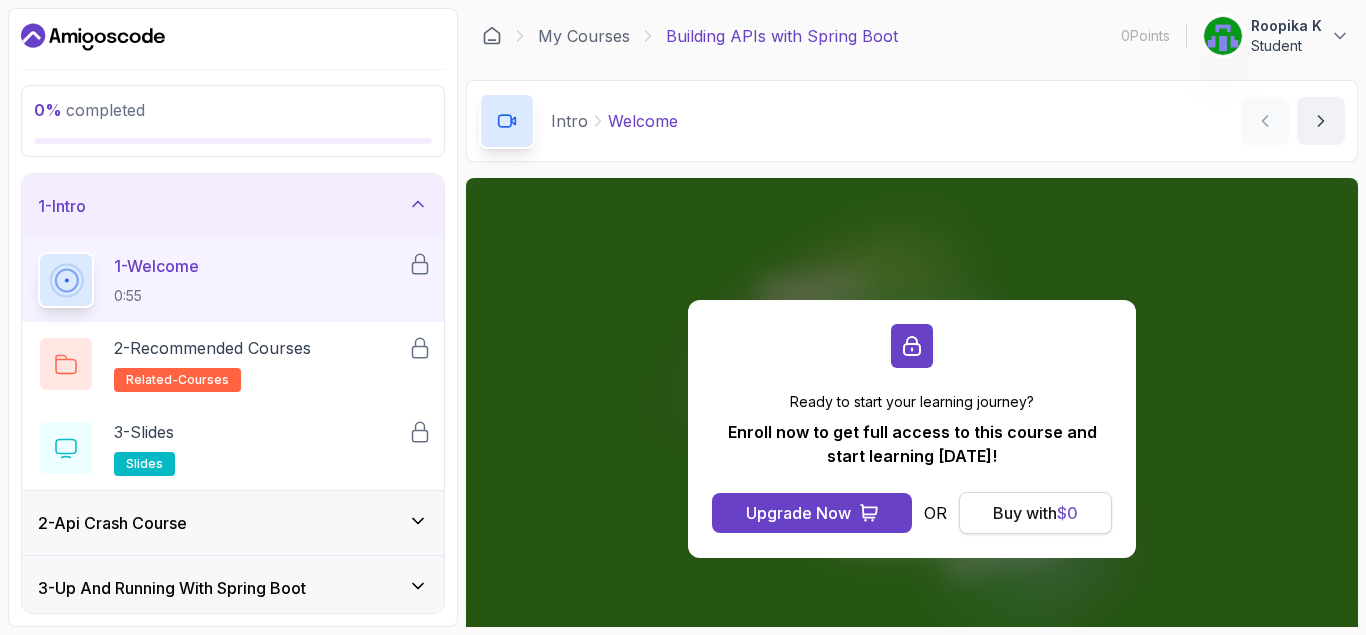click on "Buy with  $ 0" at bounding box center (1035, 513) 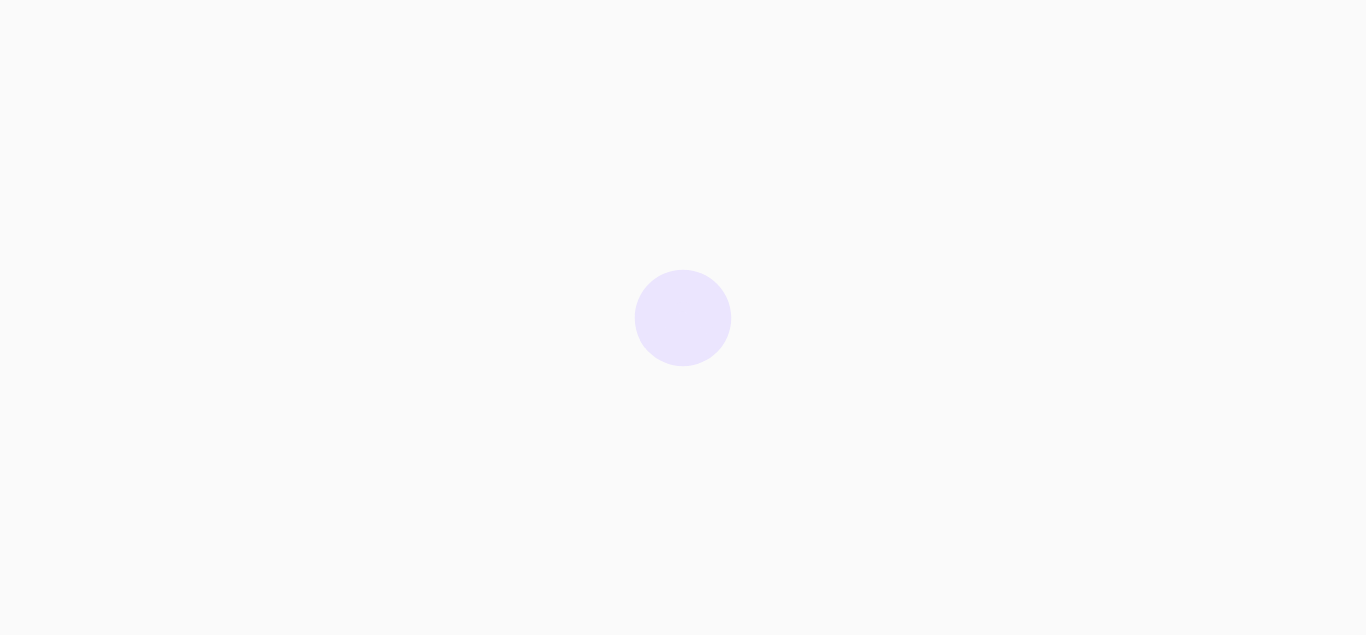 scroll, scrollTop: 0, scrollLeft: 0, axis: both 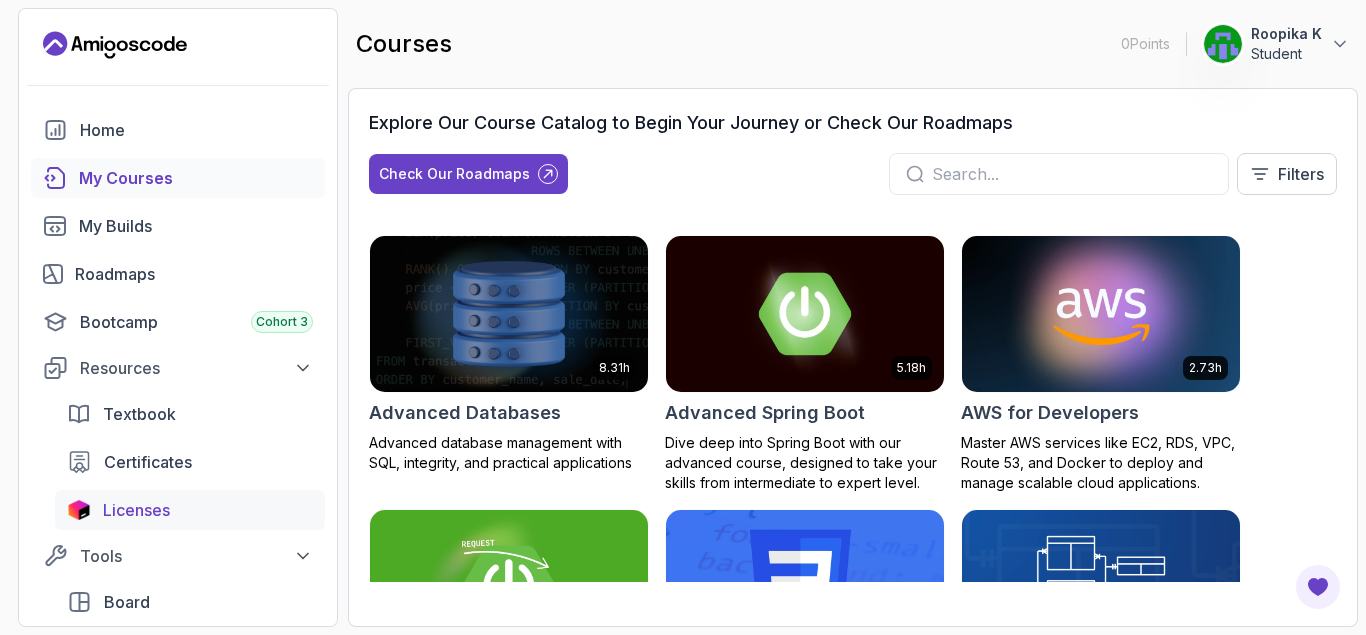 click on "Licenses" at bounding box center [136, 510] 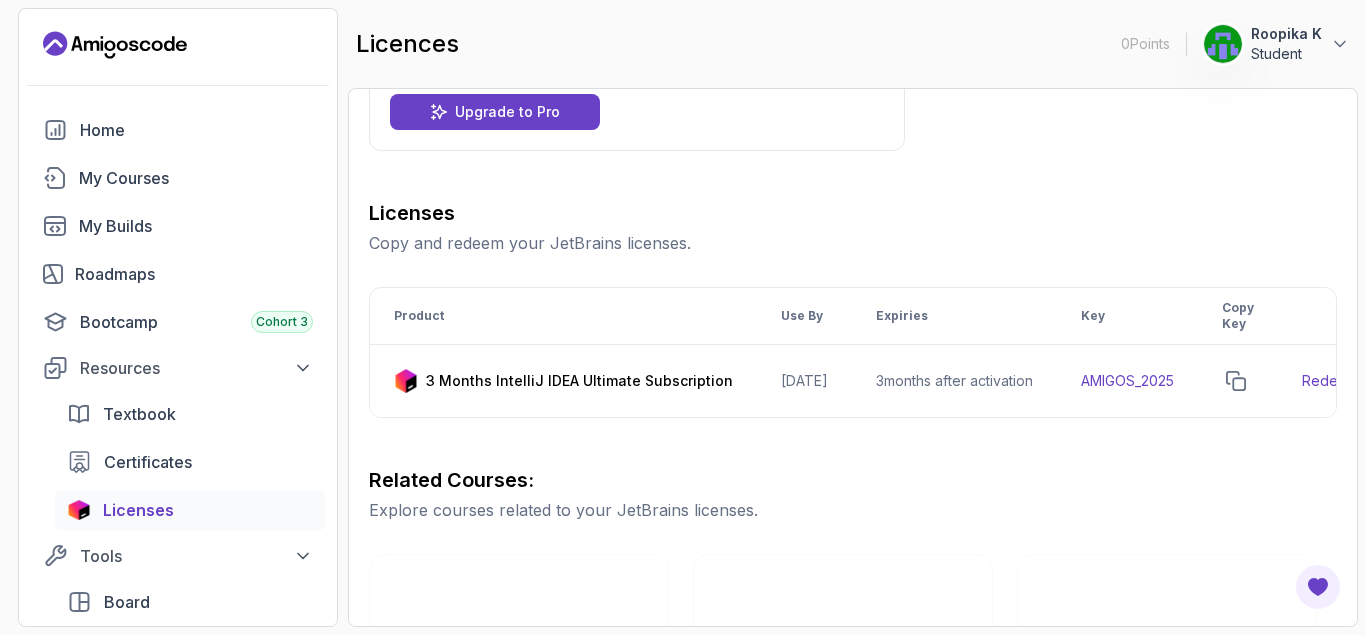 scroll, scrollTop: 189, scrollLeft: 0, axis: vertical 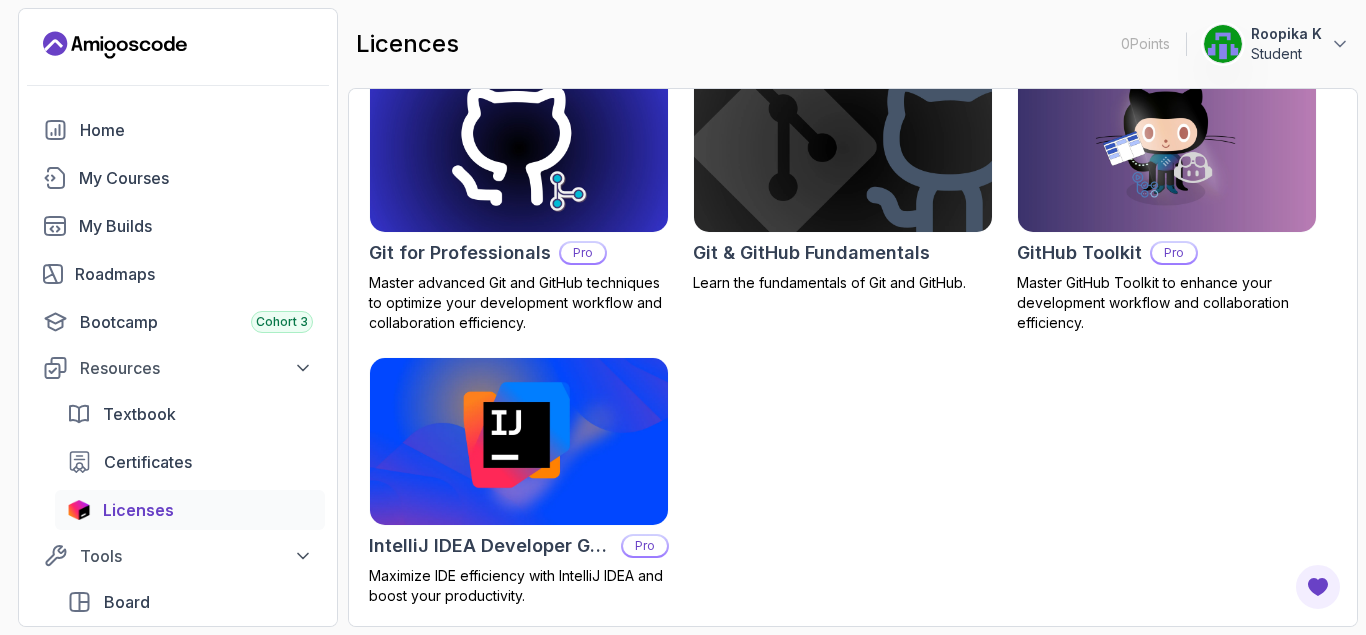 click on "IntelliJ IDEA Developer Guide" at bounding box center (491, 546) 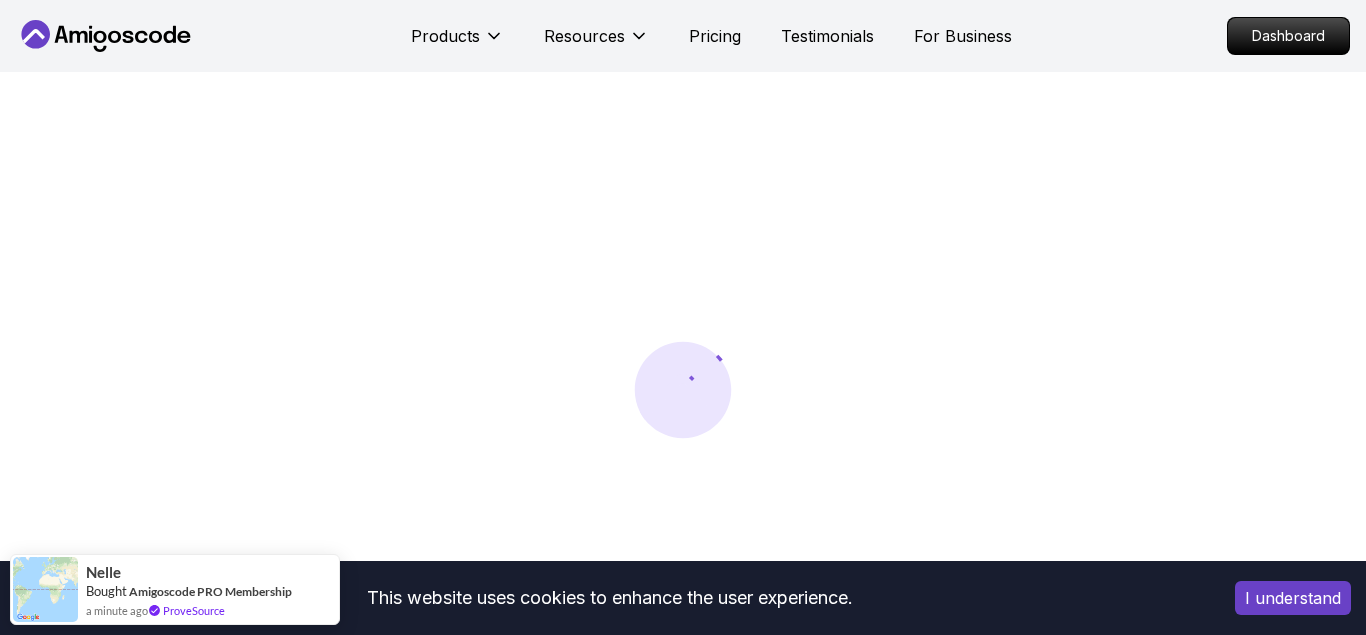 click on "I understand" at bounding box center (1293, 598) 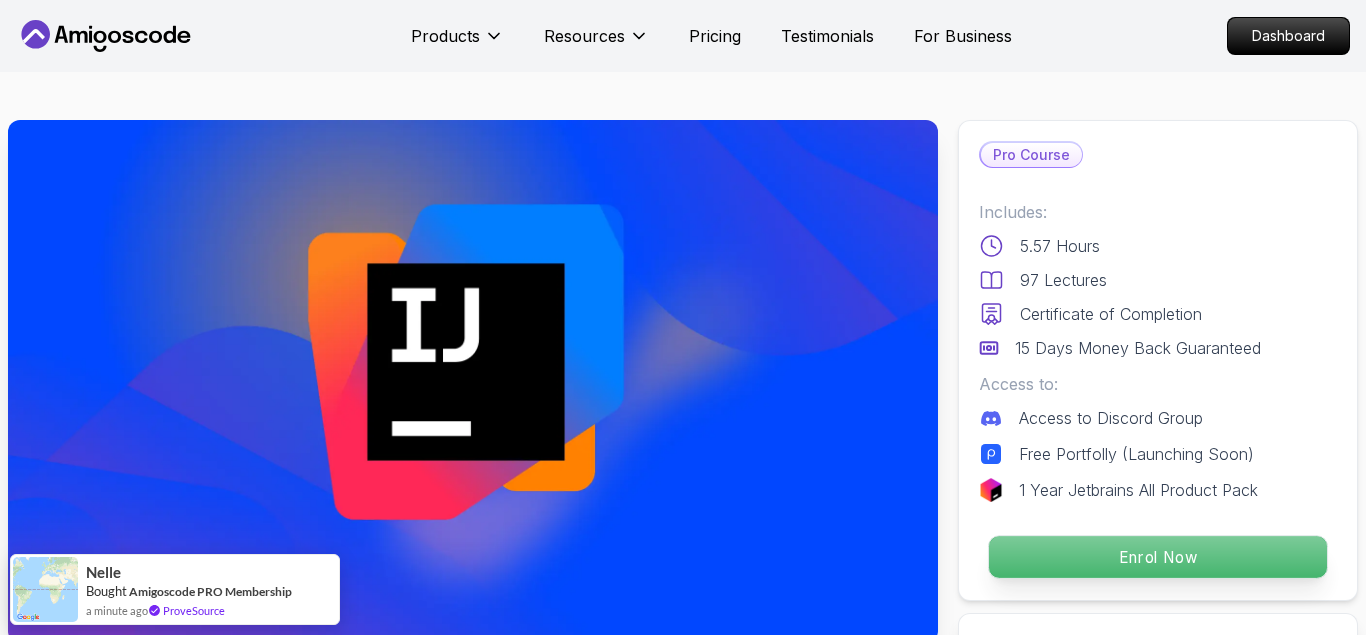 click on "Enrol Now" at bounding box center (1158, 557) 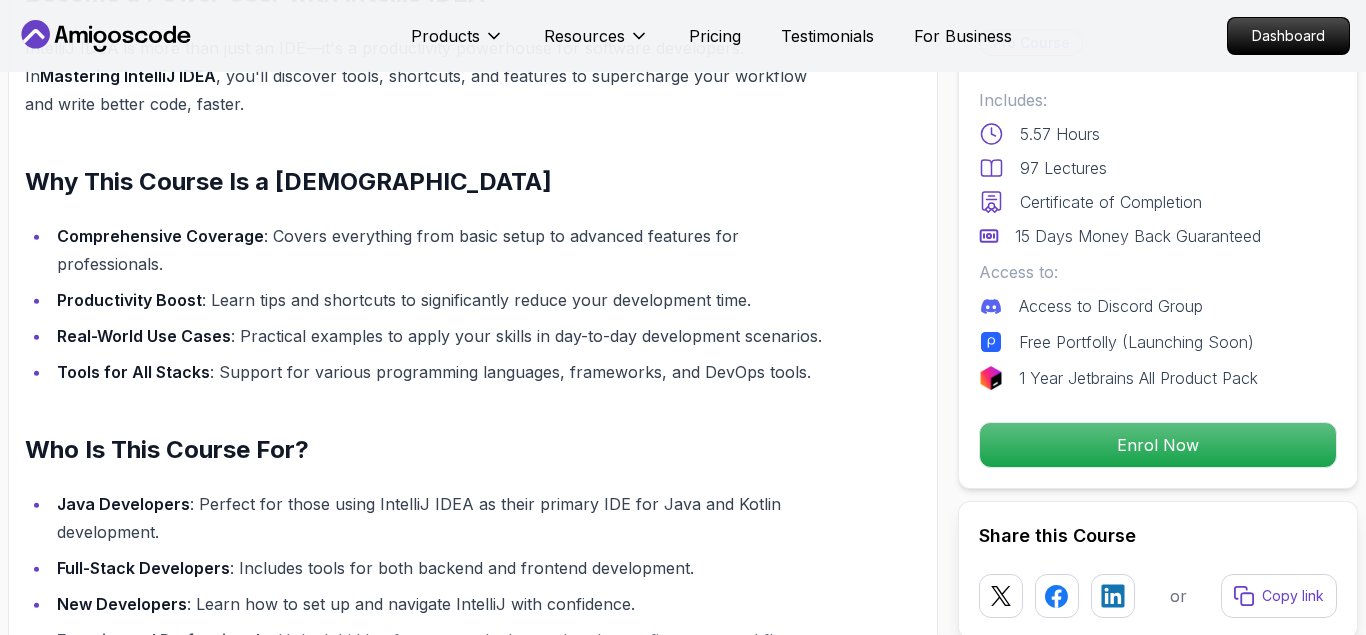 scroll, scrollTop: 1705, scrollLeft: 0, axis: vertical 